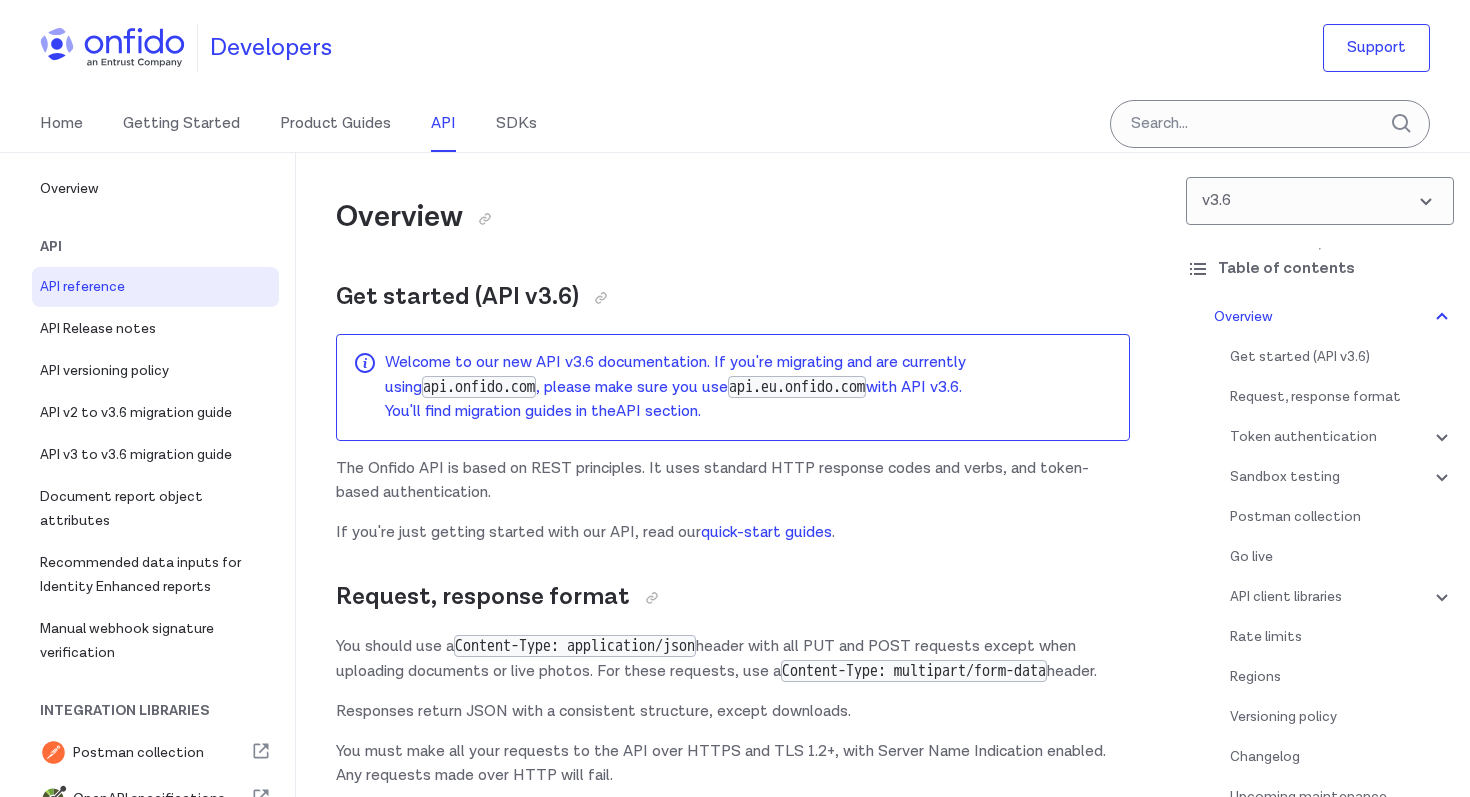 select on "http" 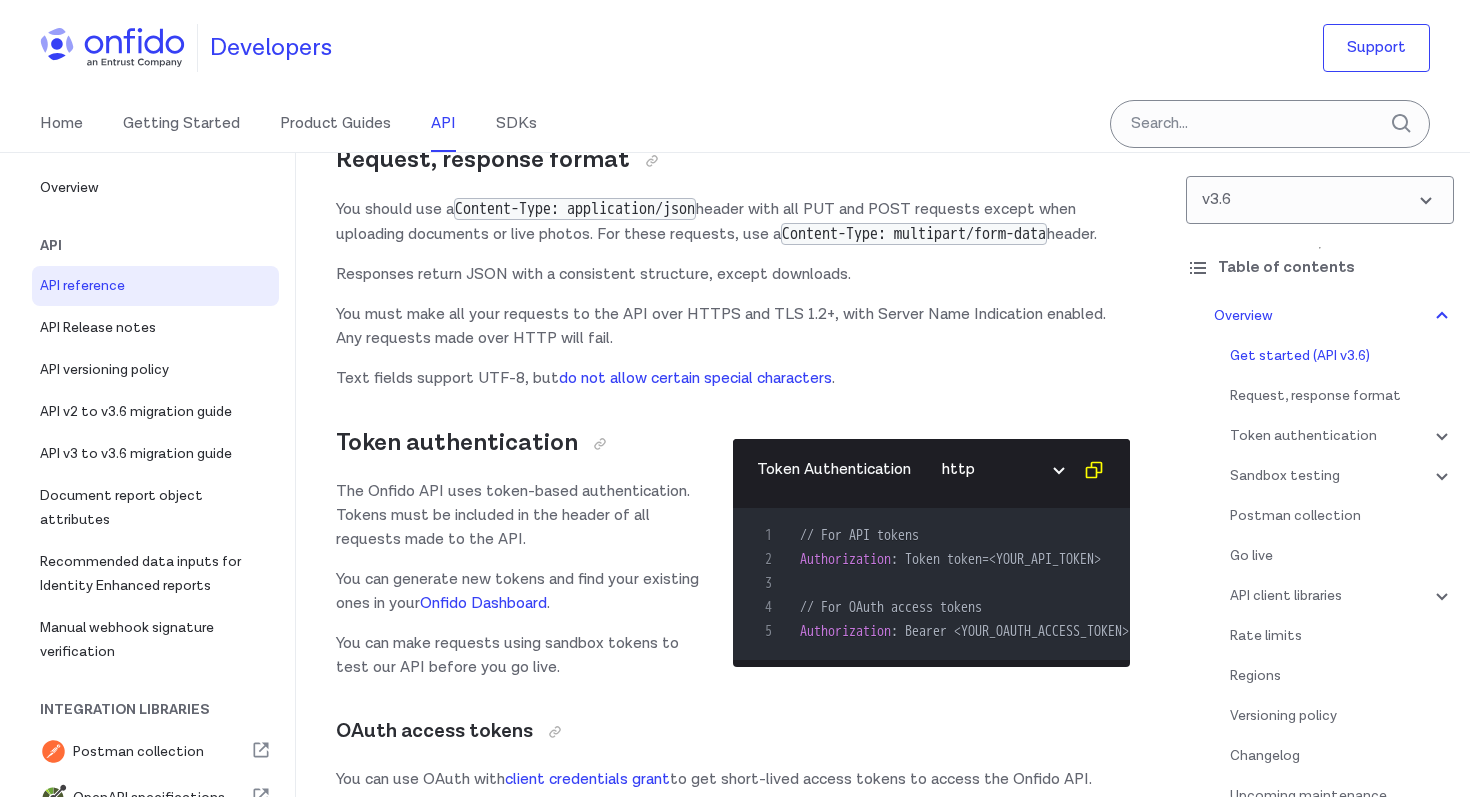 scroll, scrollTop: 547, scrollLeft: 0, axis: vertical 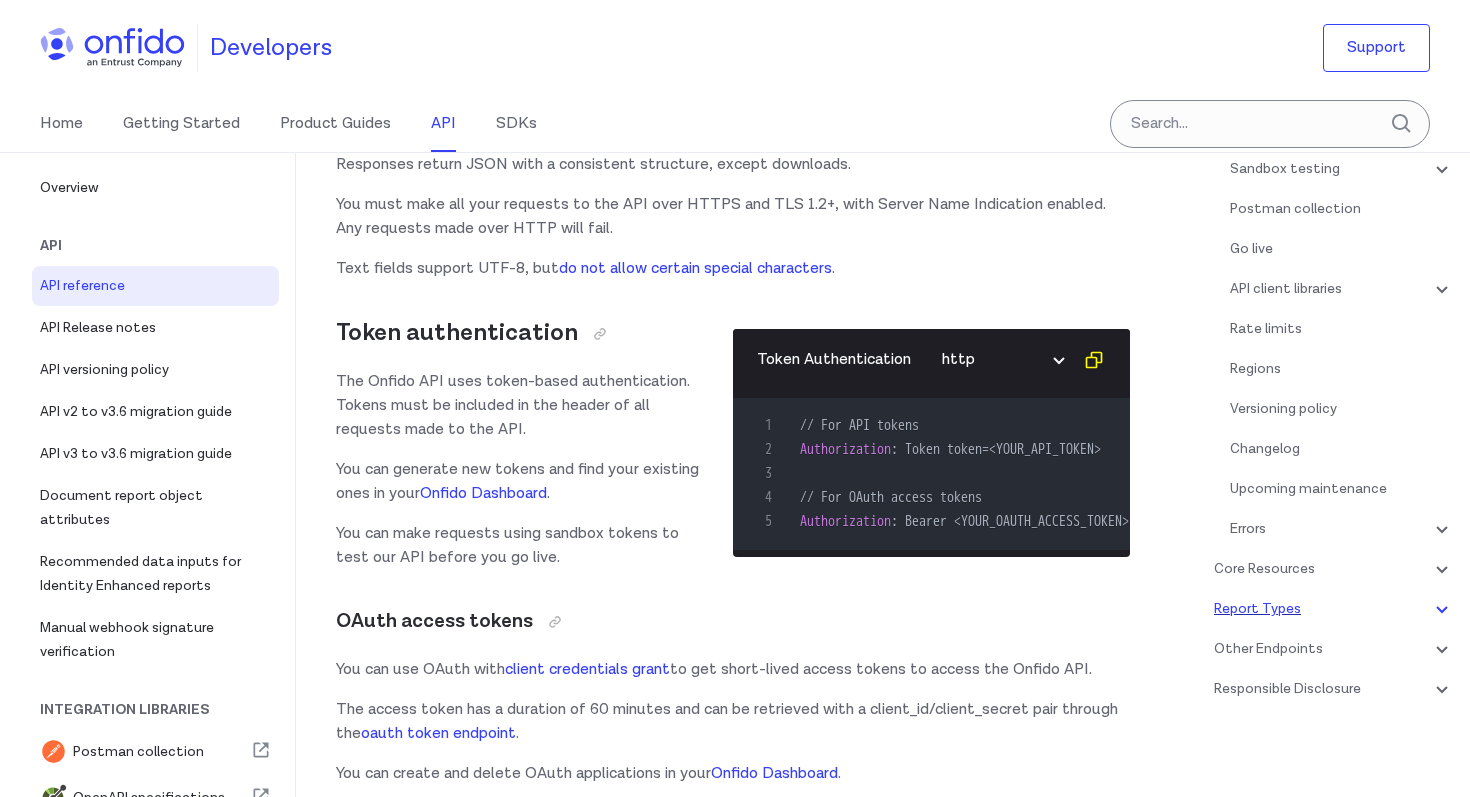 click on "Report Types" at bounding box center [1334, 609] 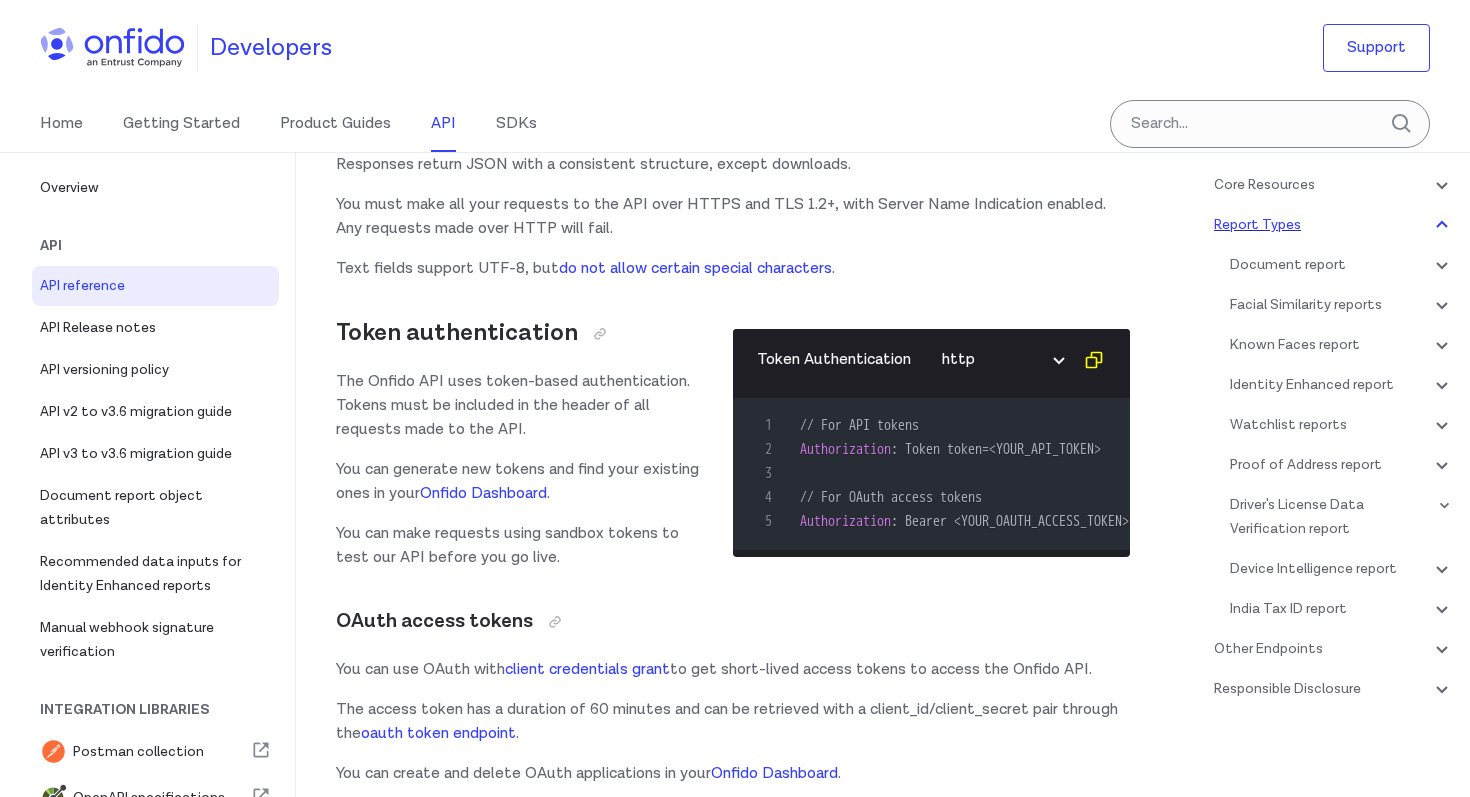 scroll, scrollTop: 83820, scrollLeft: 0, axis: vertical 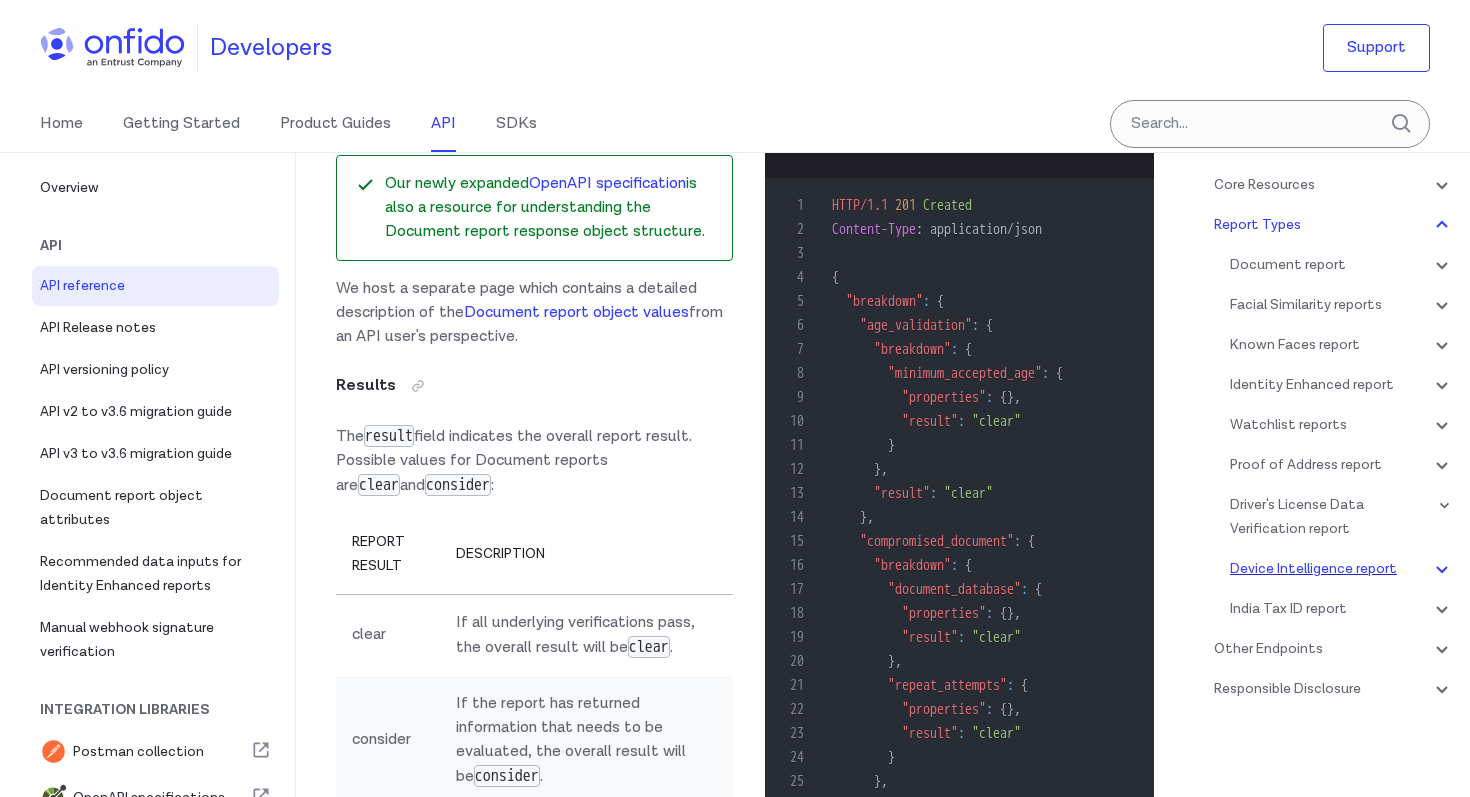 click on "Device Intelligence report" at bounding box center (1342, 569) 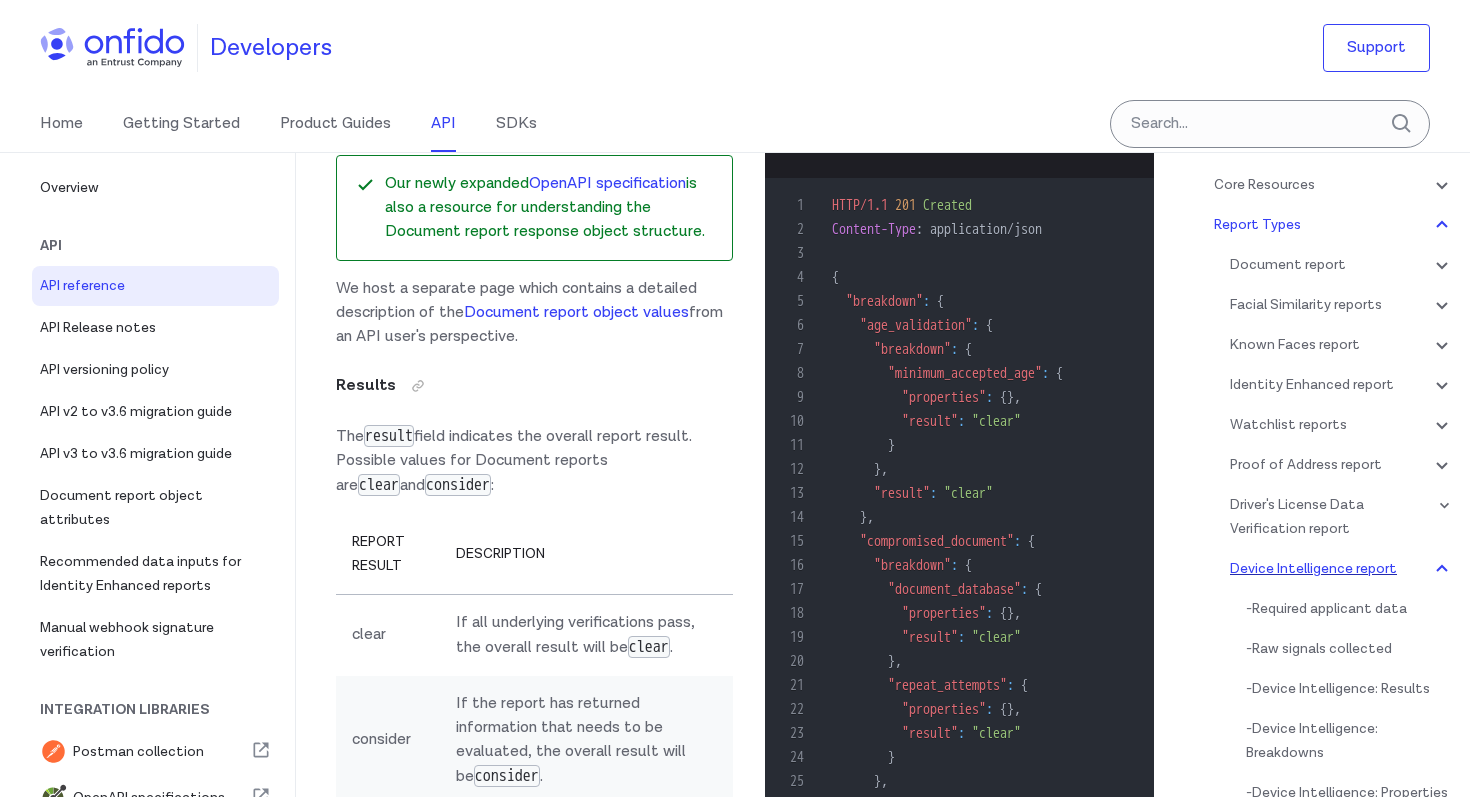 scroll, scrollTop: 167882, scrollLeft: 0, axis: vertical 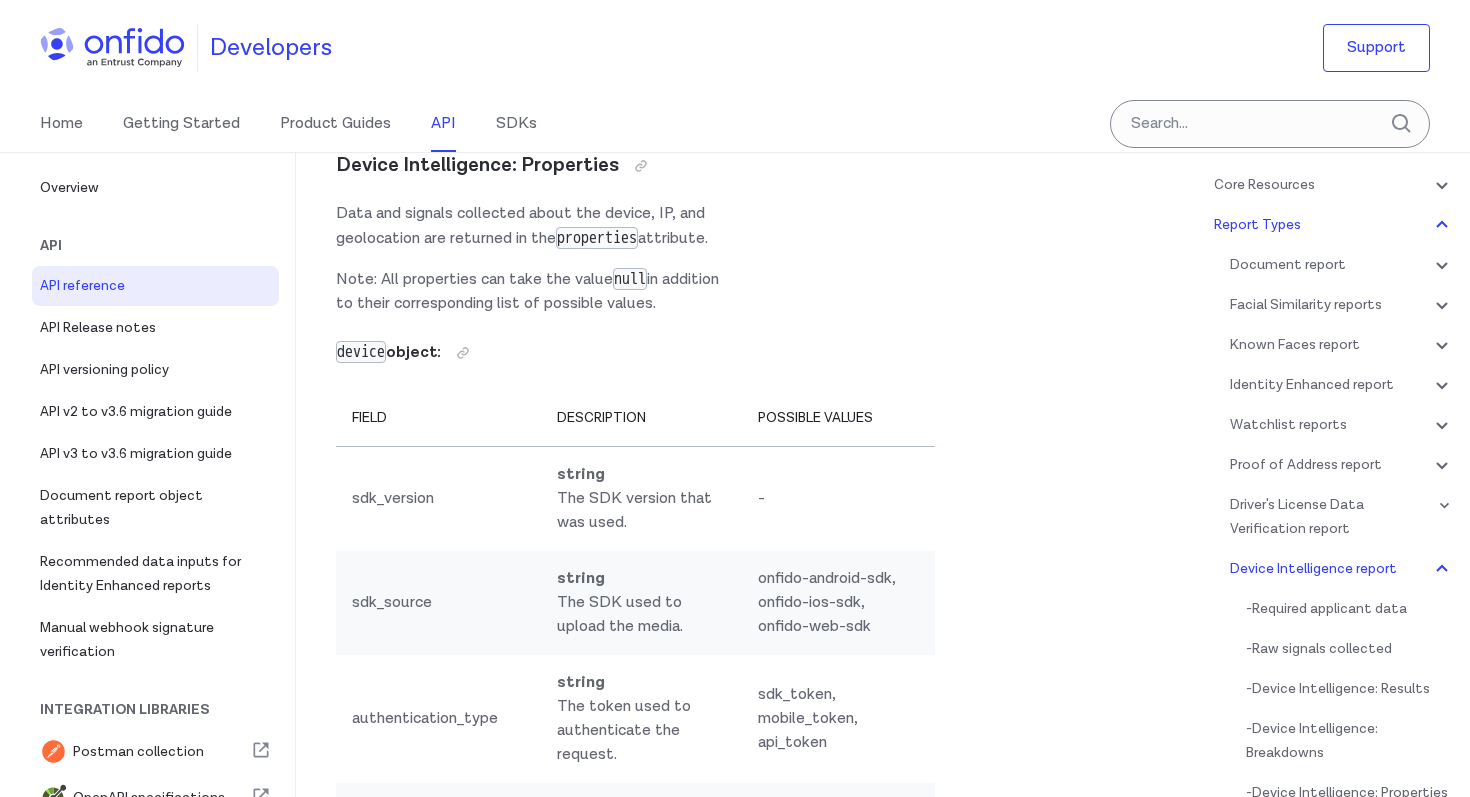 click at bounding box center (647, -6159) 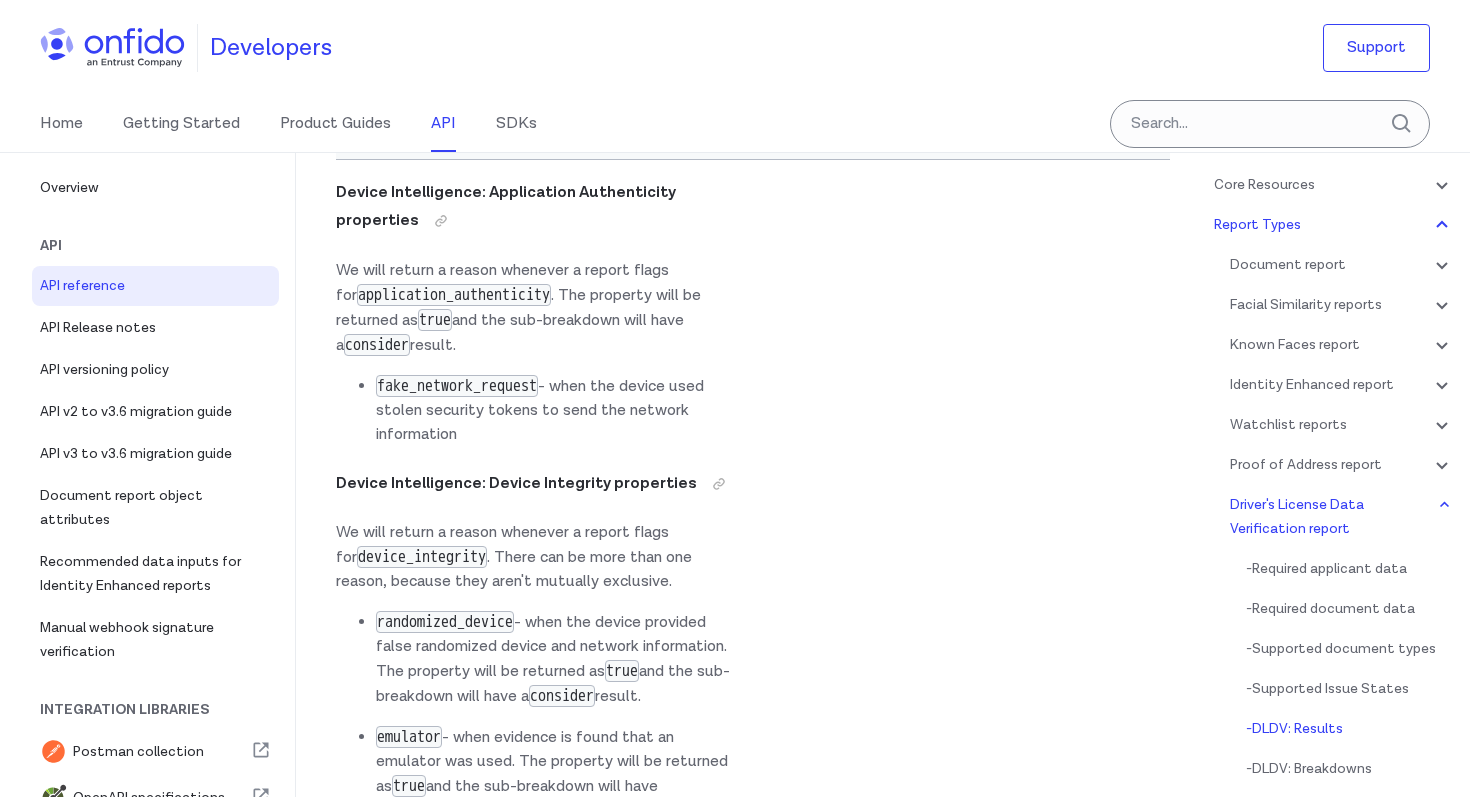 scroll, scrollTop: 166345, scrollLeft: 0, axis: vertical 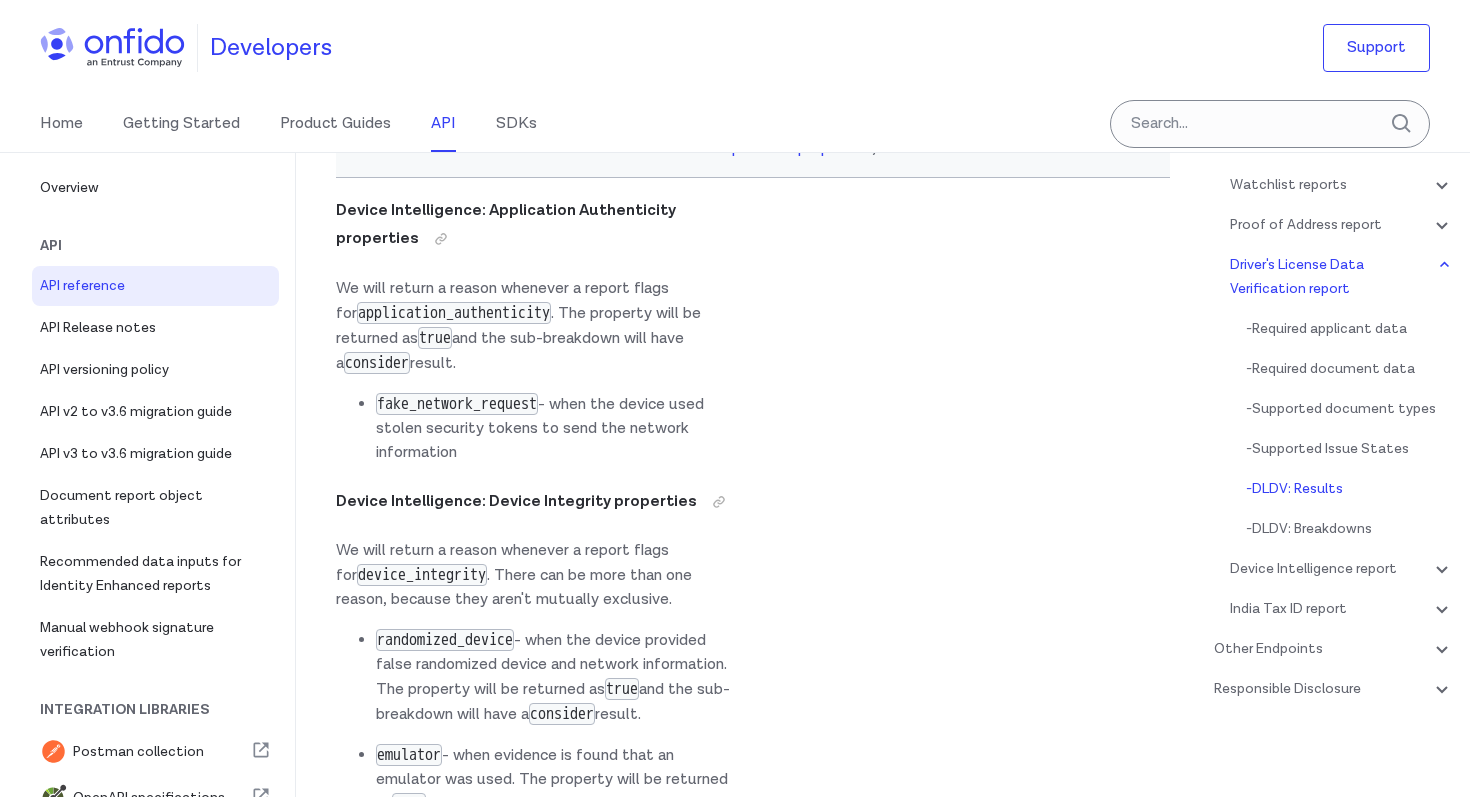 click on "Document report -  Required applicant data -  Document type and issuing country -  Document report: Object -  Document report: Breakdowns -  Document report: Breakdown reasoning -  Document video report -  BETA Document report options Facial Similarity reports -  Required applicant data -  Facial Similarity Photo -  Photo Fully Auto -  Facial Similarity Video -  Facial Similarity Motion -  Suggested client actions Known Faces report -  Required applicant data -  Known Faces: Object -  Known Faces: Breakdowns -  Known Faces: Properties Identity Enhanced report -  Required applicant data -  Supported countries for Identity Enhanced -  Identity Enhanced: Report object -  Identity Enhanced report custom logic Watchlist reports -  Watchlist AML -  Watchlist Enhanced -  Watchlist Standard -  Watchlist PEPs Only -  Watchlist Sanctions Only Proof of Address report -  Supported issuing countries -  Required applicant data -  Supported document types -  Proof of Address: Breakdowns -  Proof of Address: Properties -  -" at bounding box center [1342, 317] 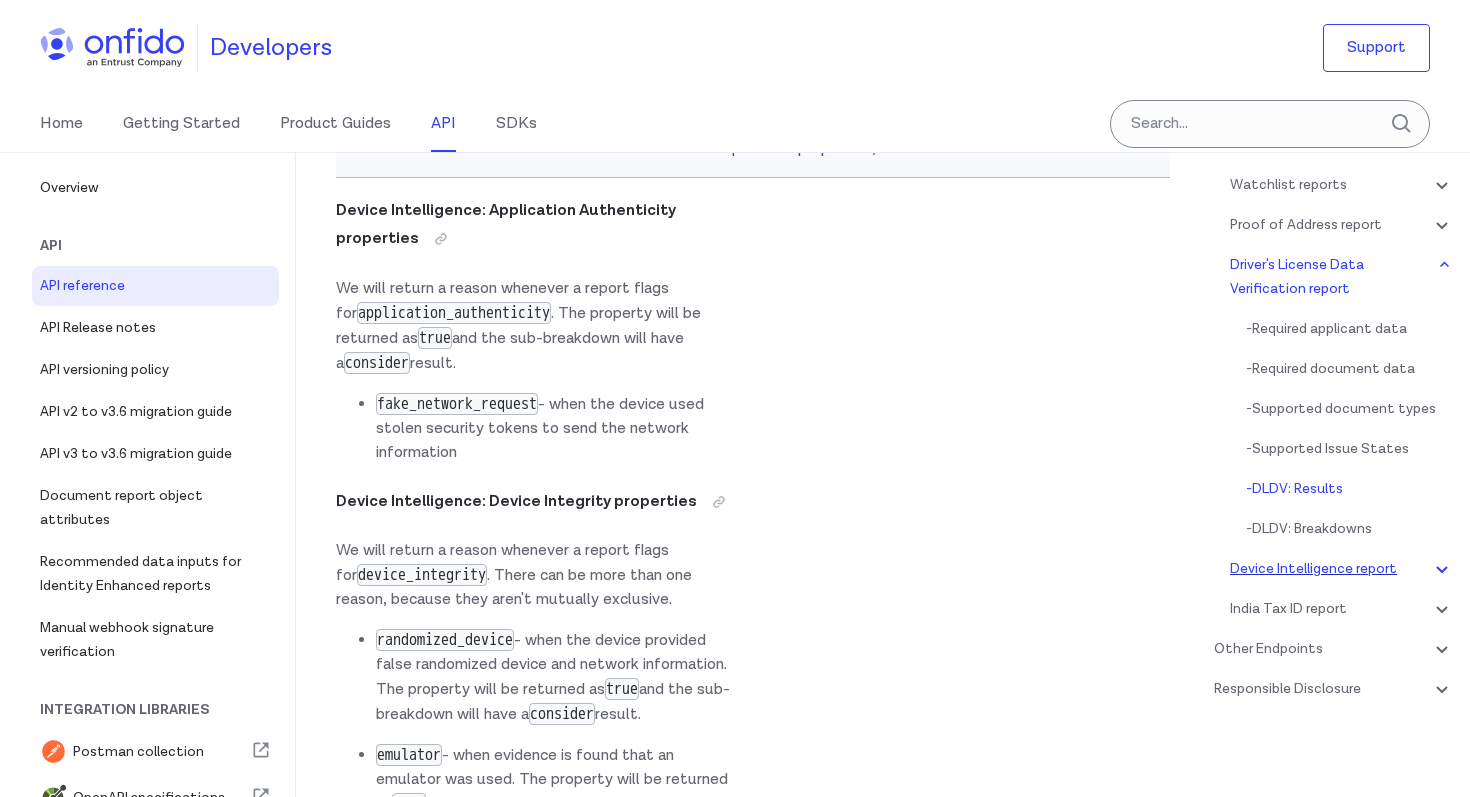 click on "Device Intelligence report" at bounding box center (1342, 569) 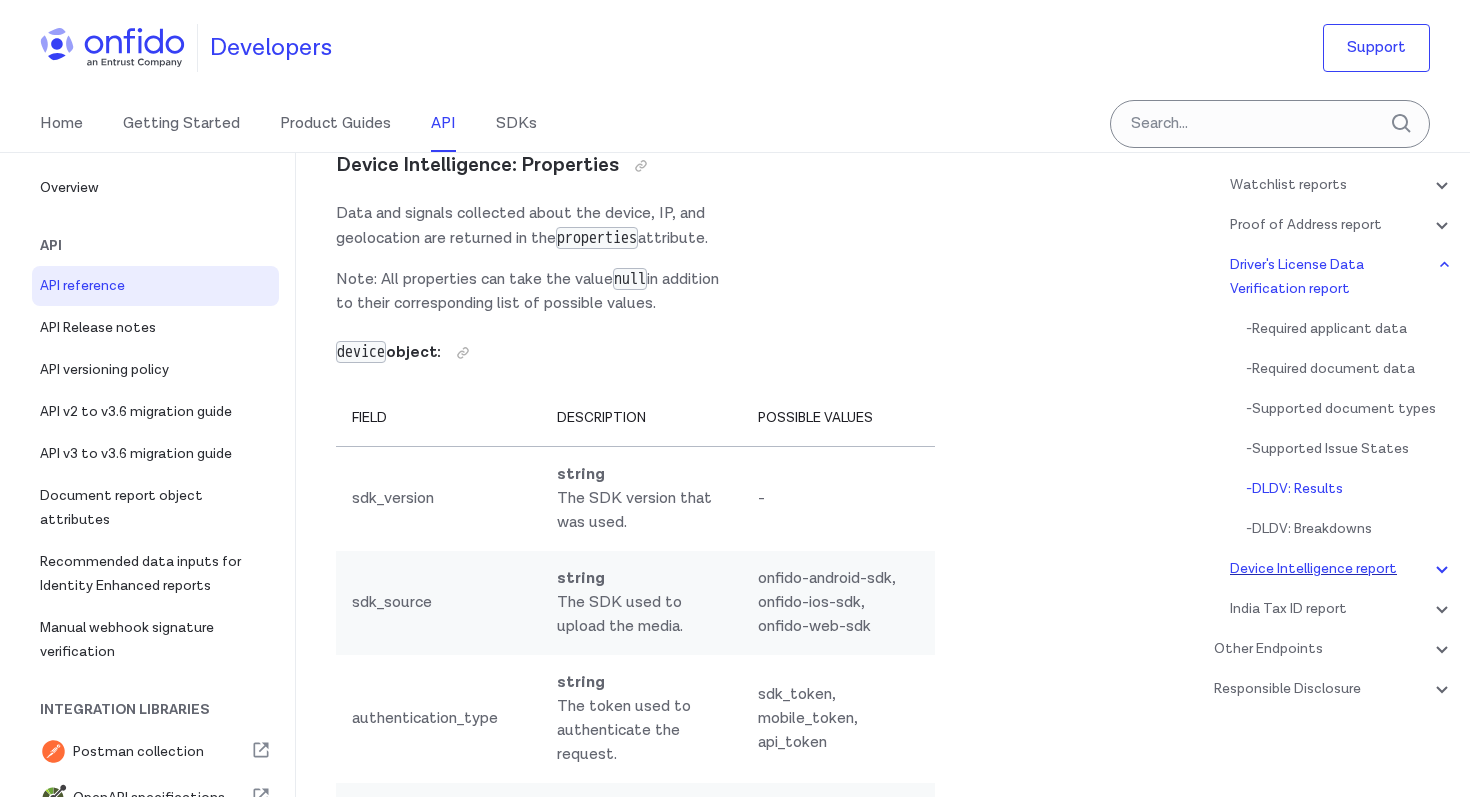 scroll, scrollTop: 395, scrollLeft: 0, axis: vertical 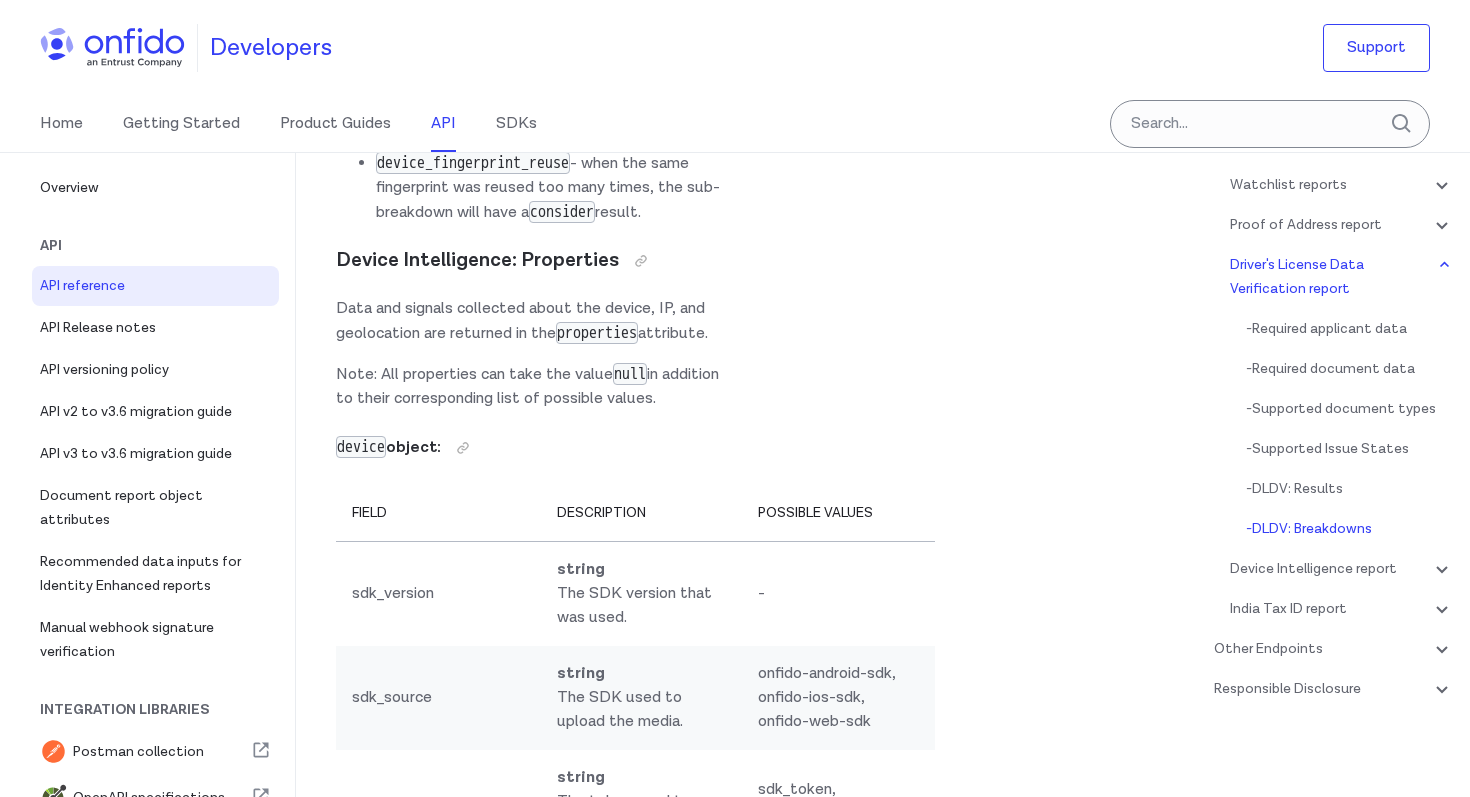 click at bounding box center [647, -6064] 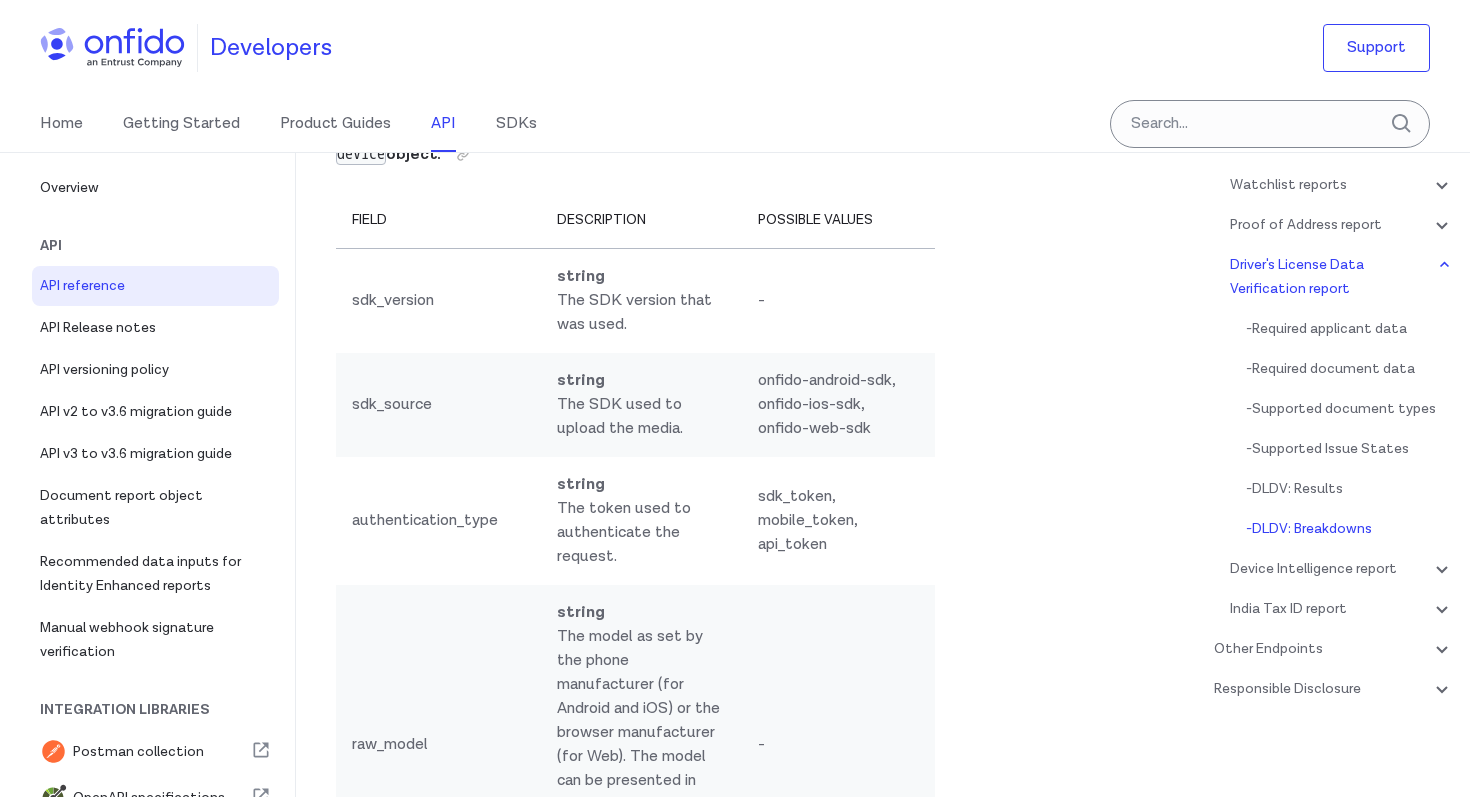 scroll, scrollTop: 168114, scrollLeft: 0, axis: vertical 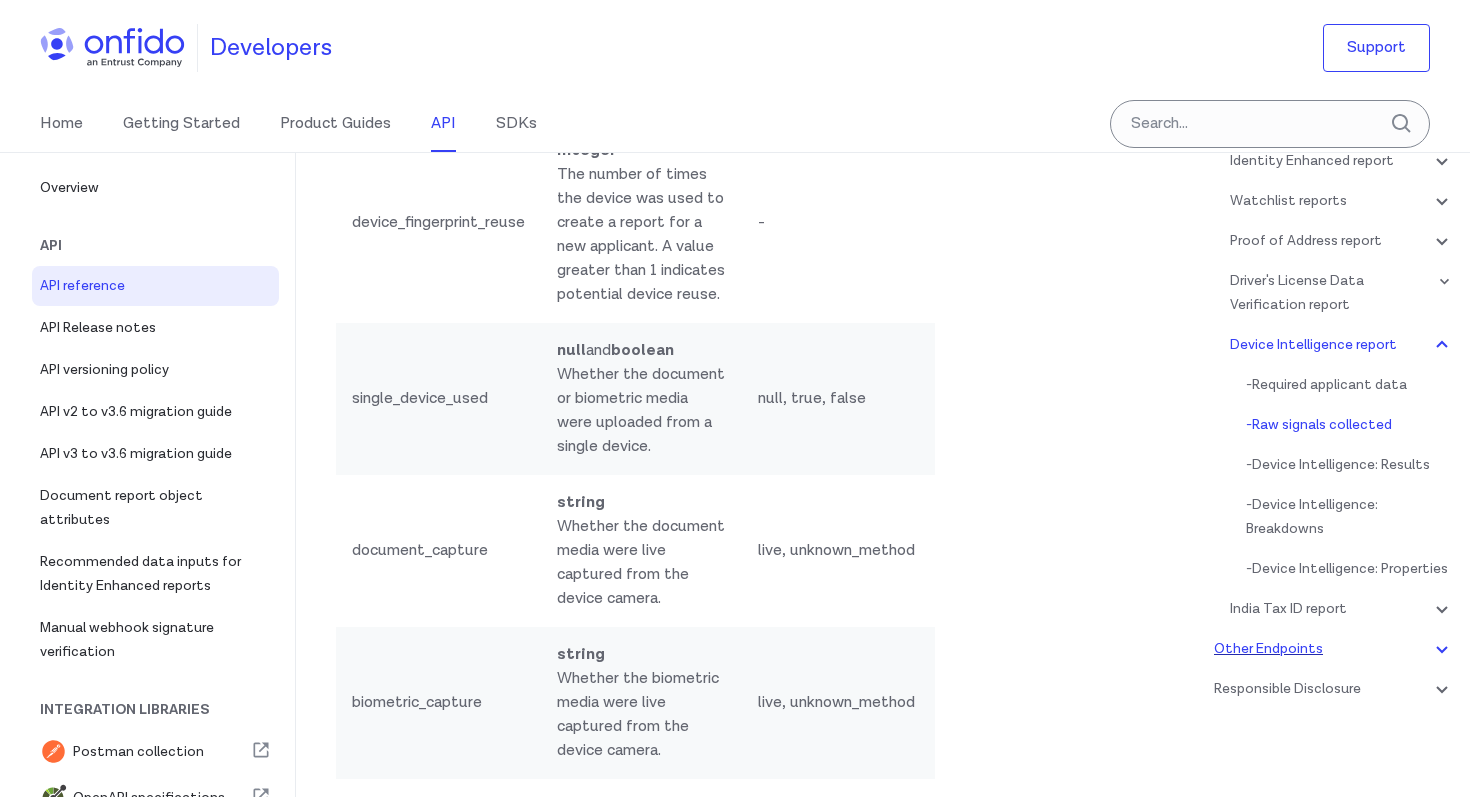 click on "Other Endpoints" at bounding box center (1334, 649) 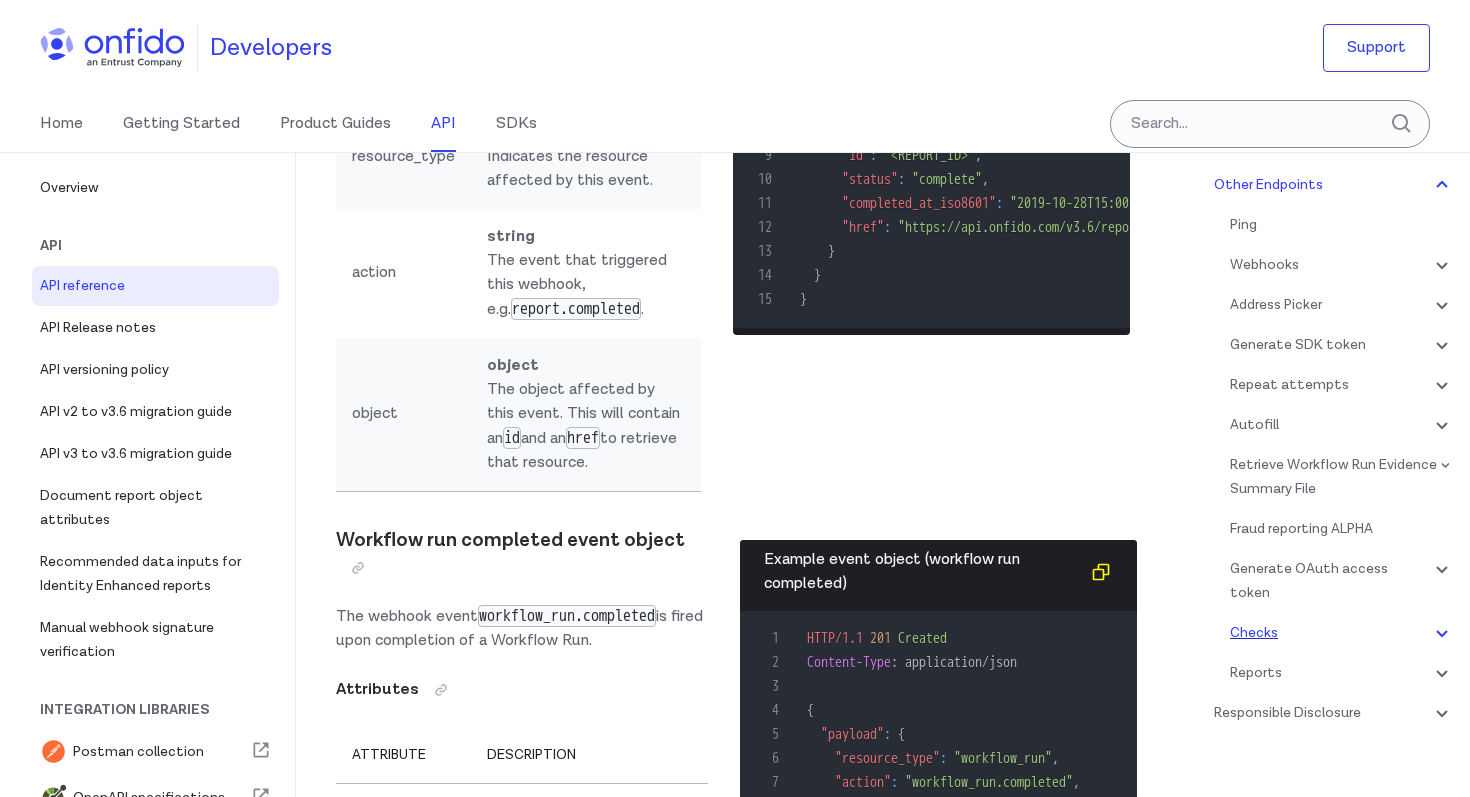 click on "Checks" at bounding box center [1342, 633] 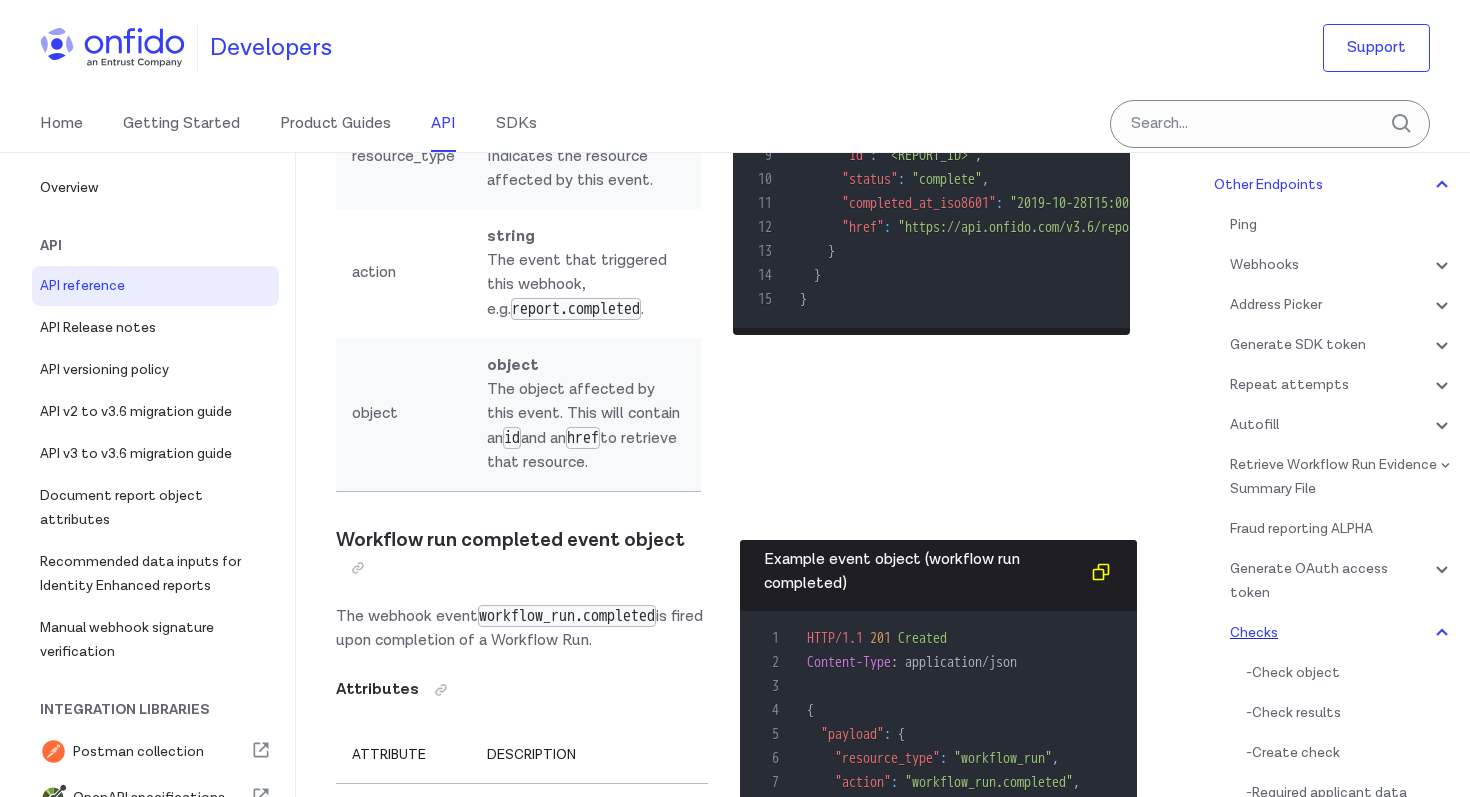 scroll, scrollTop: 220519, scrollLeft: 0, axis: vertical 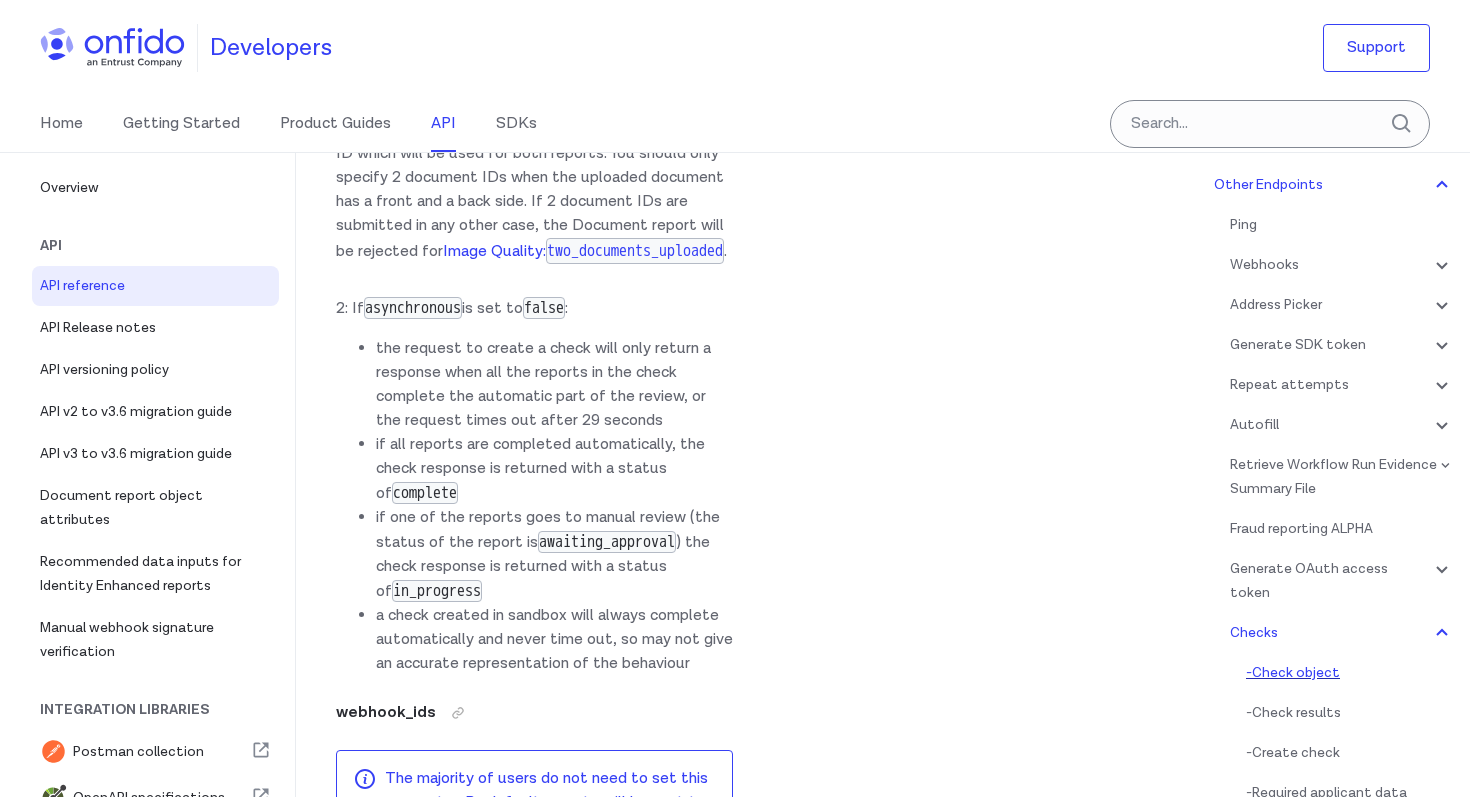 click on "-  Check object" at bounding box center (1350, 673) 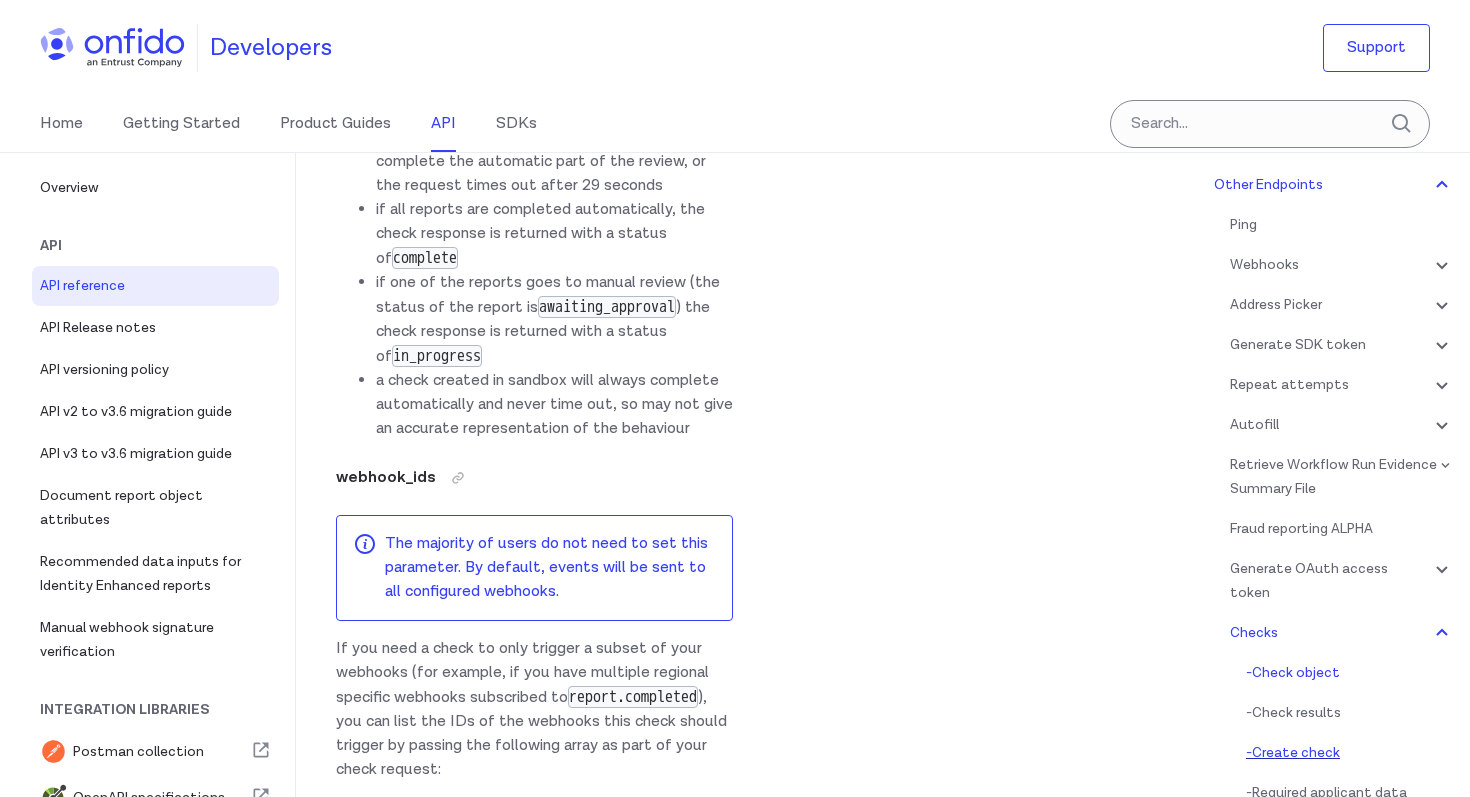 click on "-  Create check" at bounding box center (1350, 753) 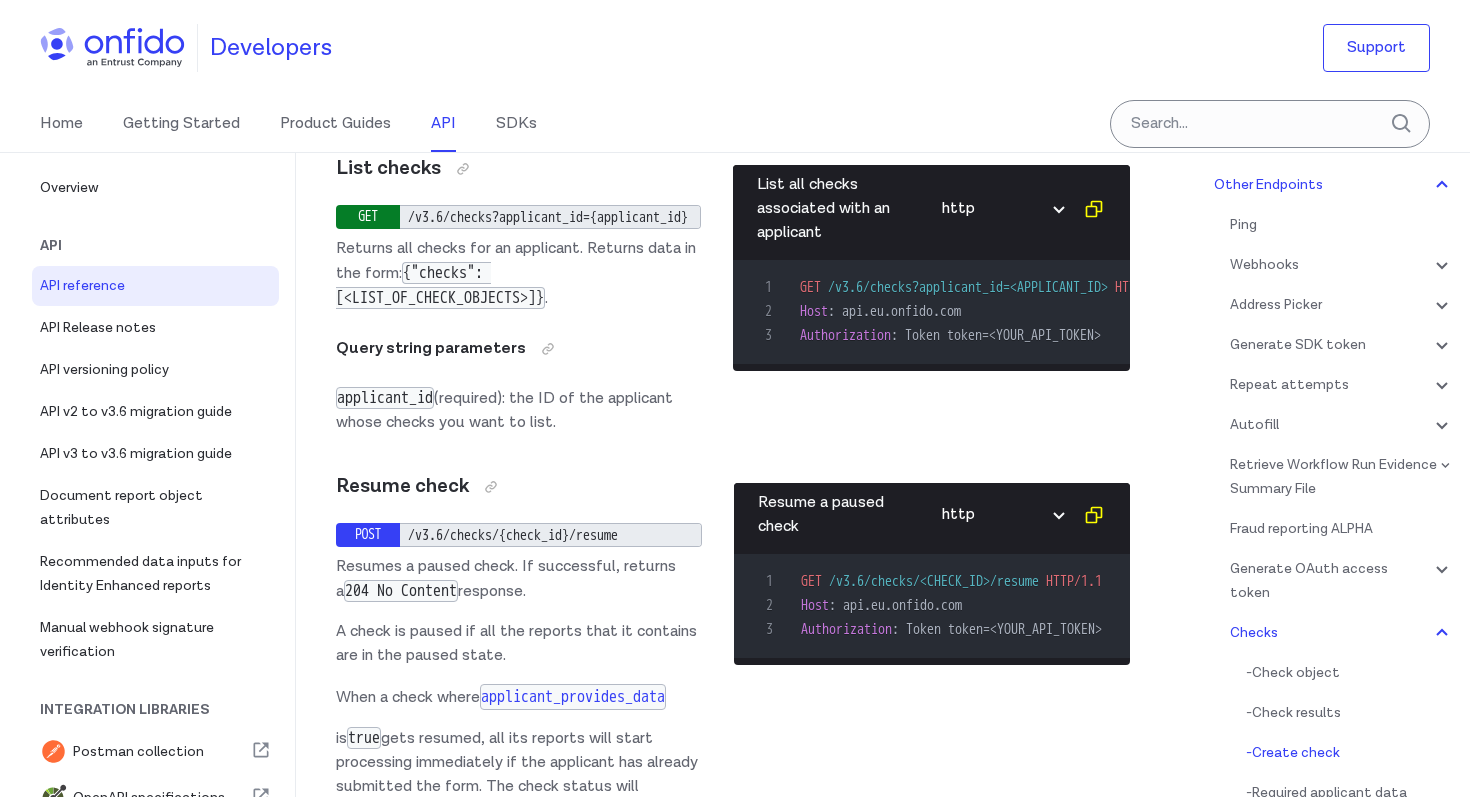 click at bounding box center [480, -8086] 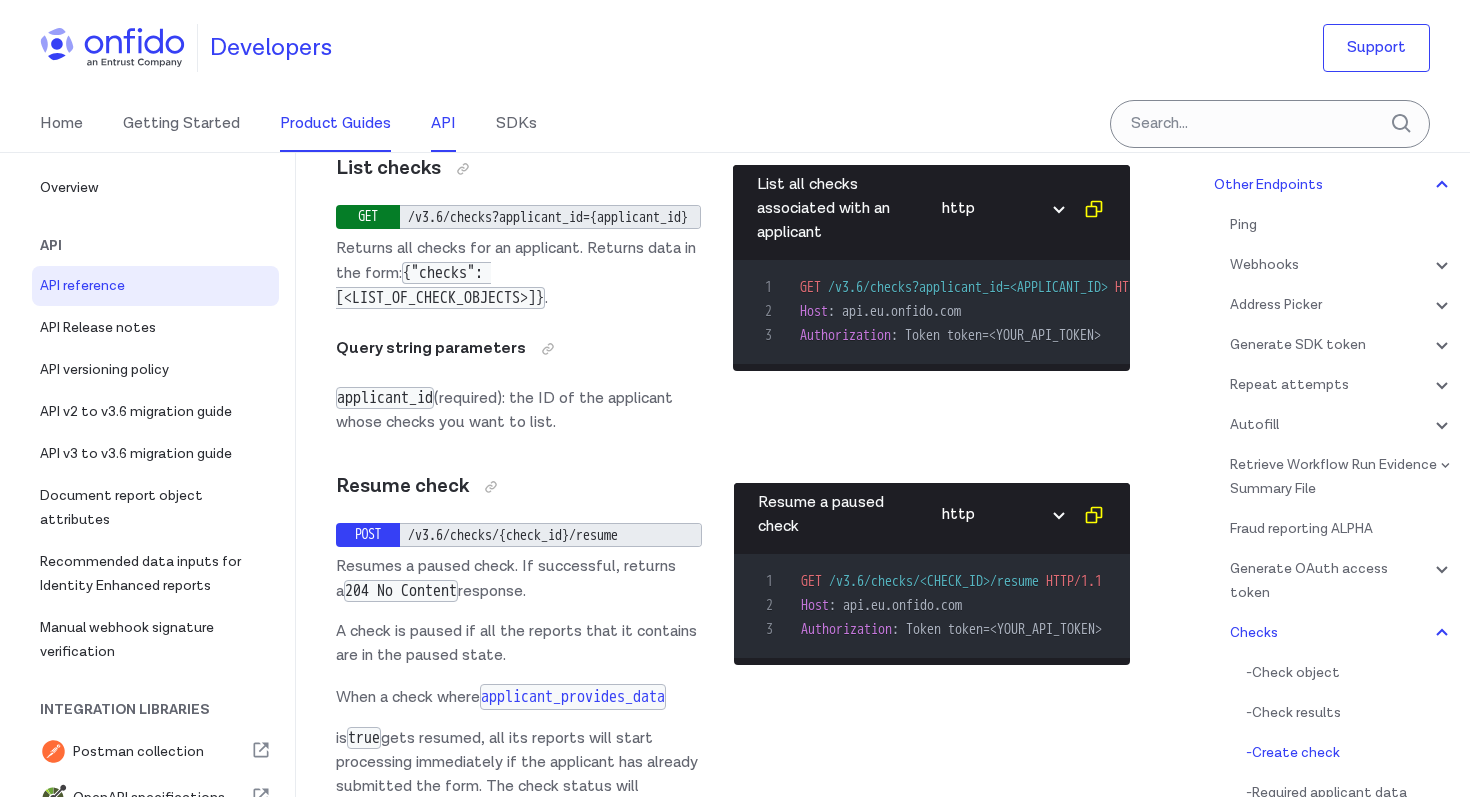 click on "Product Guides" at bounding box center (335, 124) 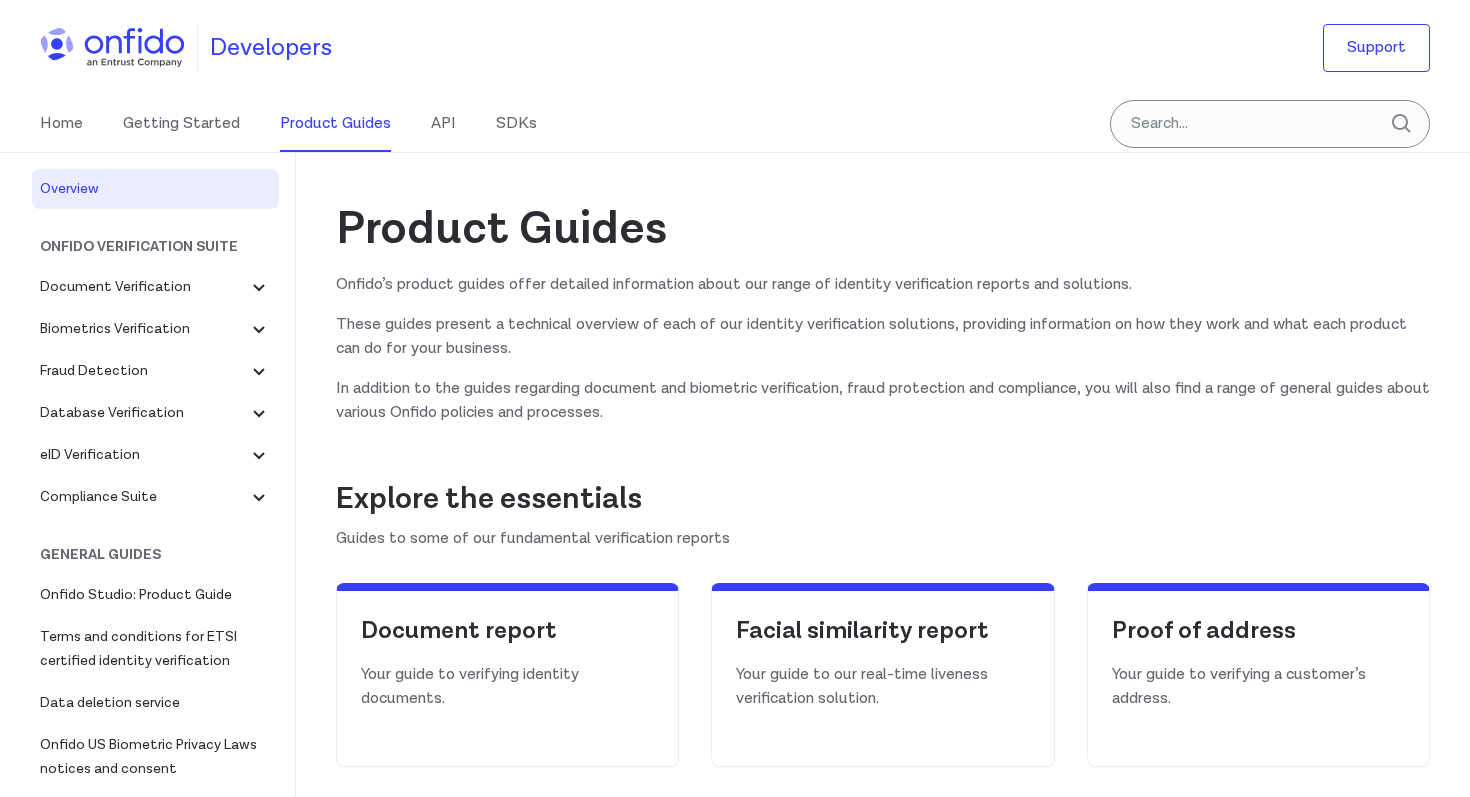 scroll, scrollTop: 0, scrollLeft: 0, axis: both 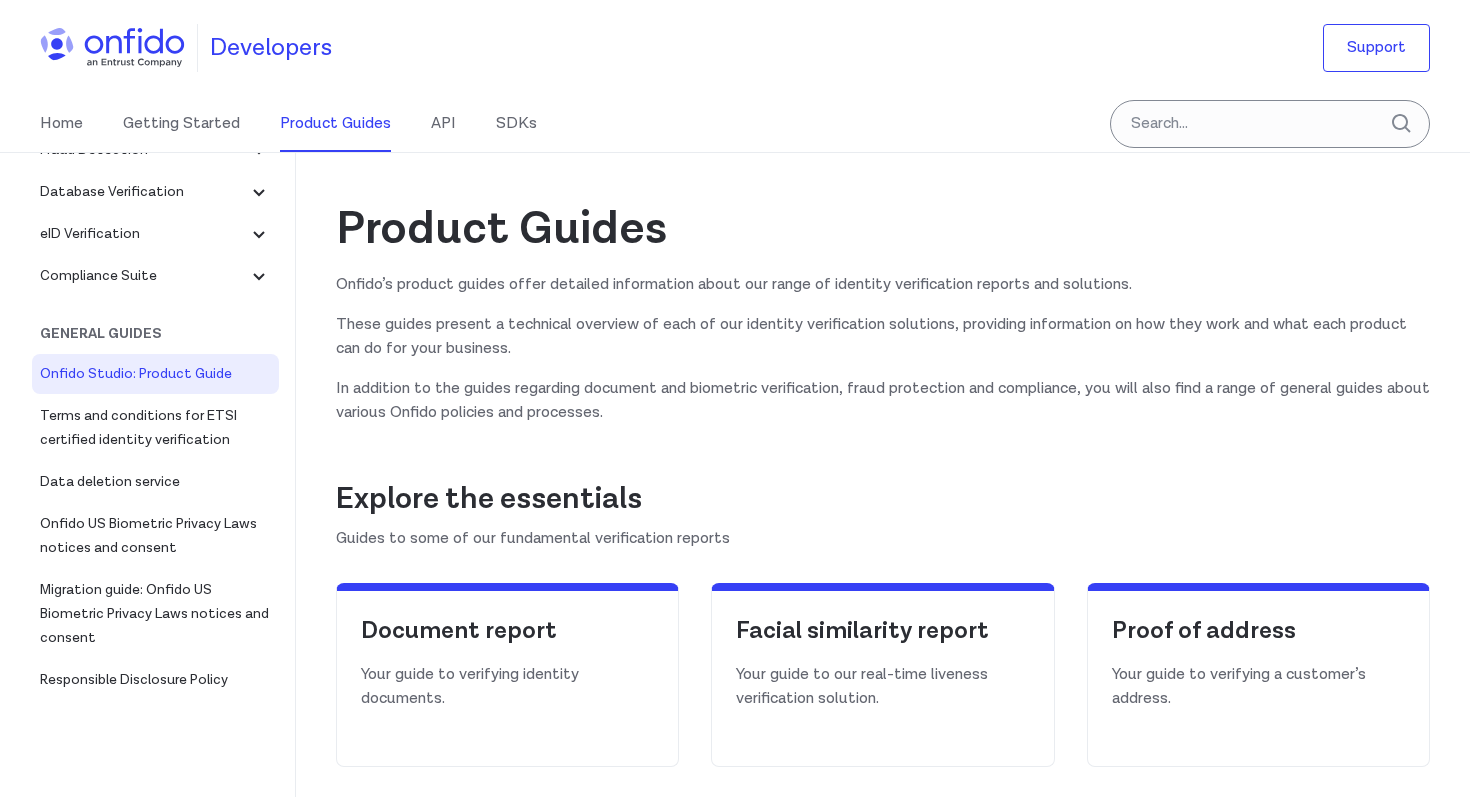 click on "Onfido Studio: Product Guide" at bounding box center (155, 374) 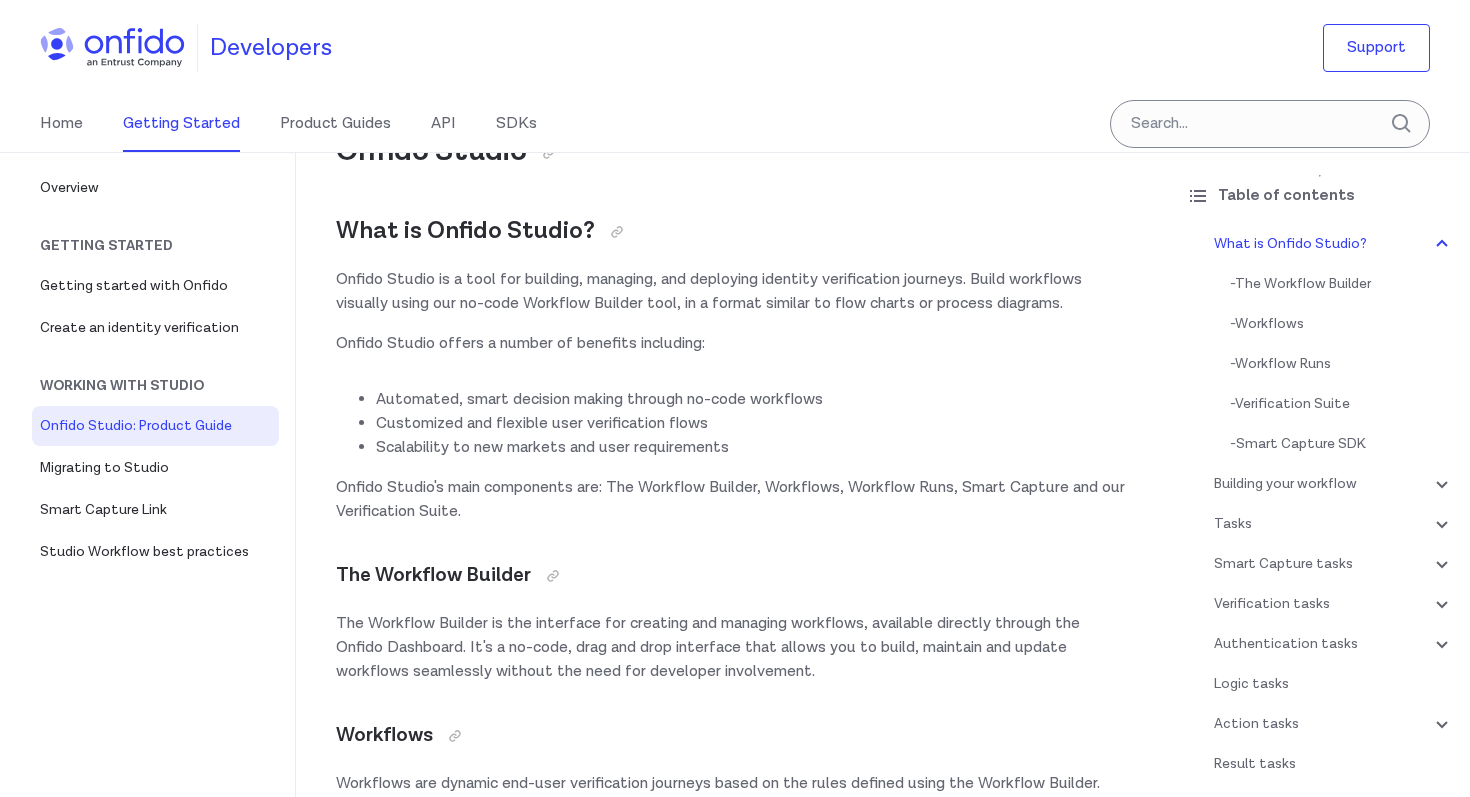 scroll, scrollTop: 84, scrollLeft: 0, axis: vertical 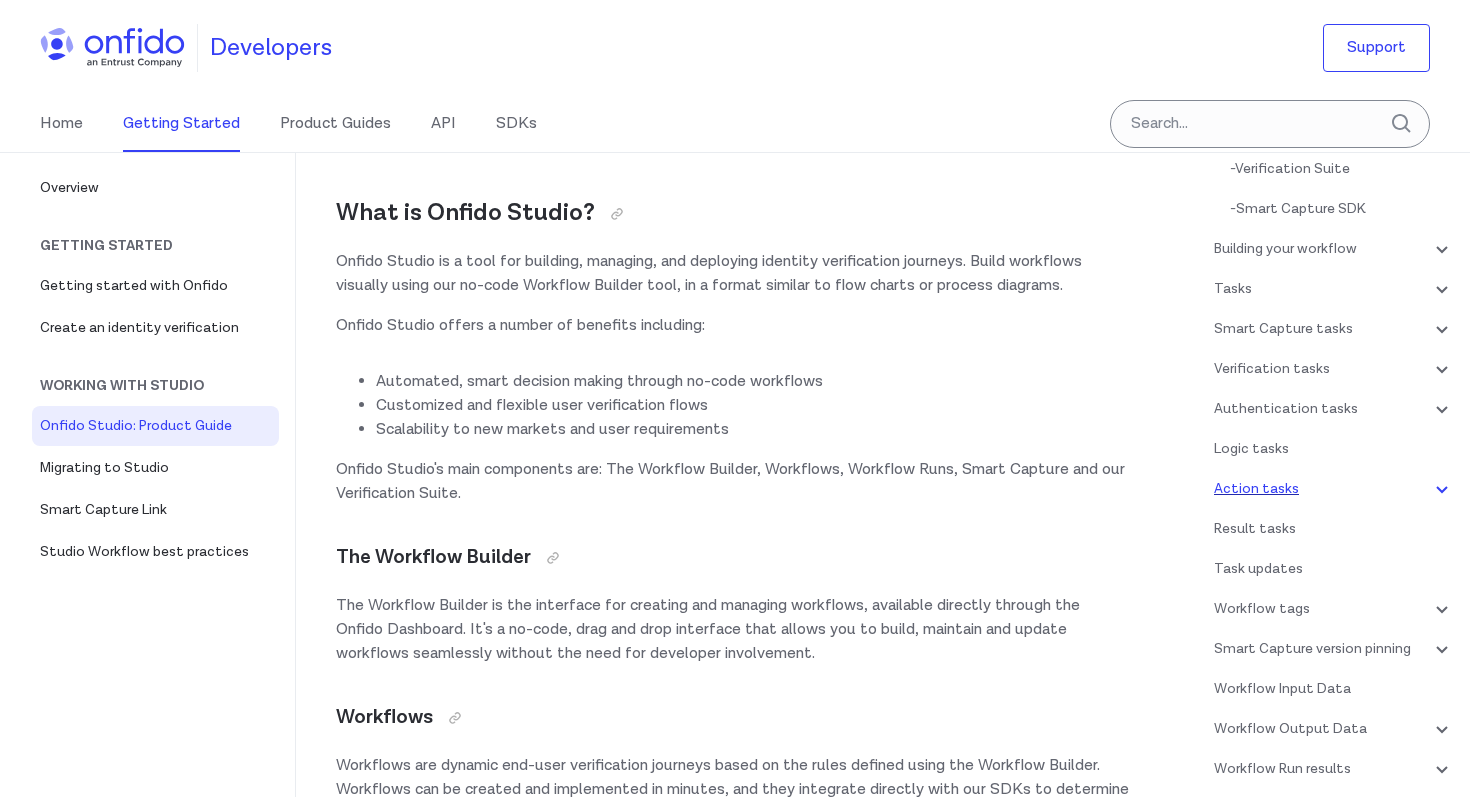 click on "Action tasks" at bounding box center (1334, 489) 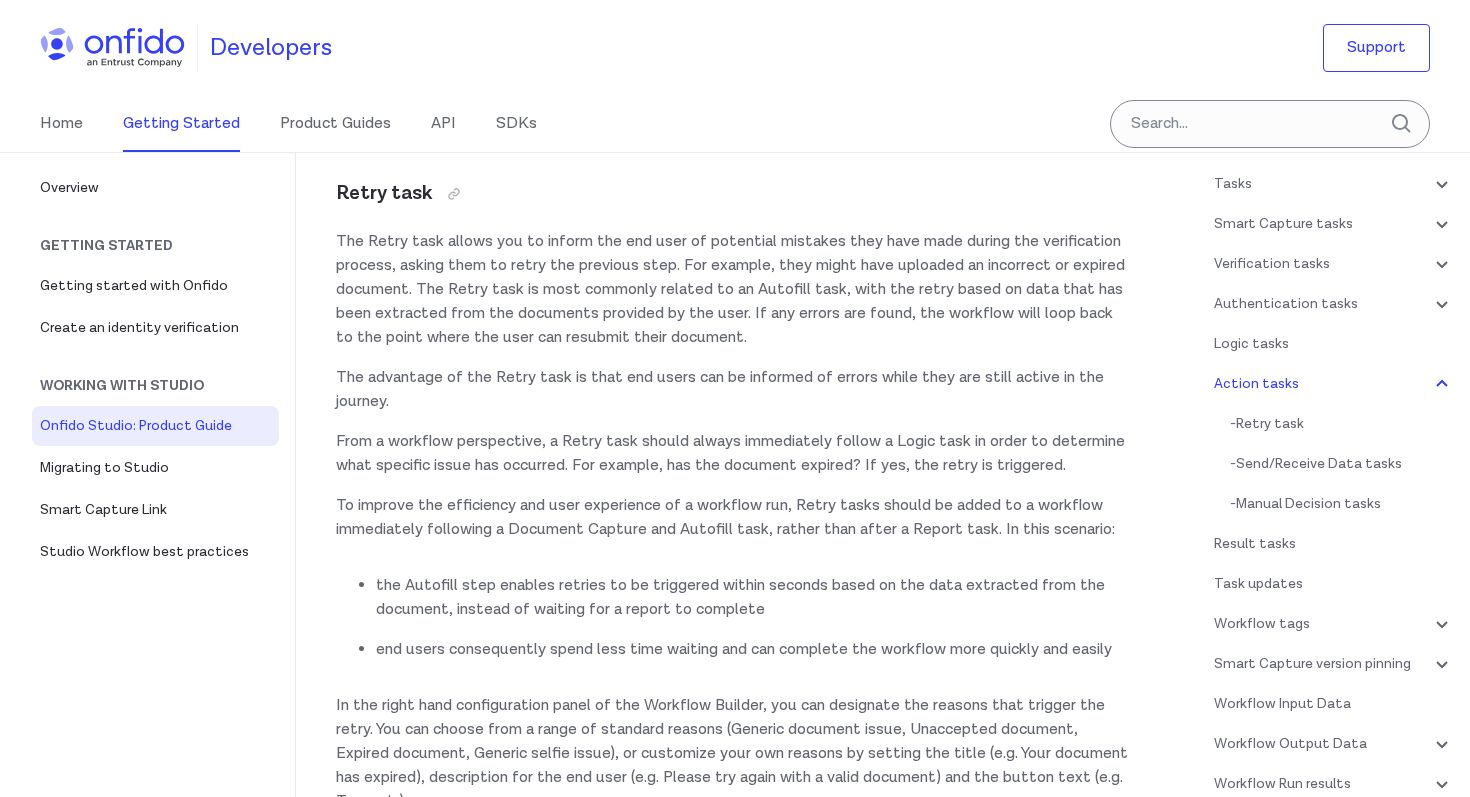 scroll, scrollTop: 99, scrollLeft: 0, axis: vertical 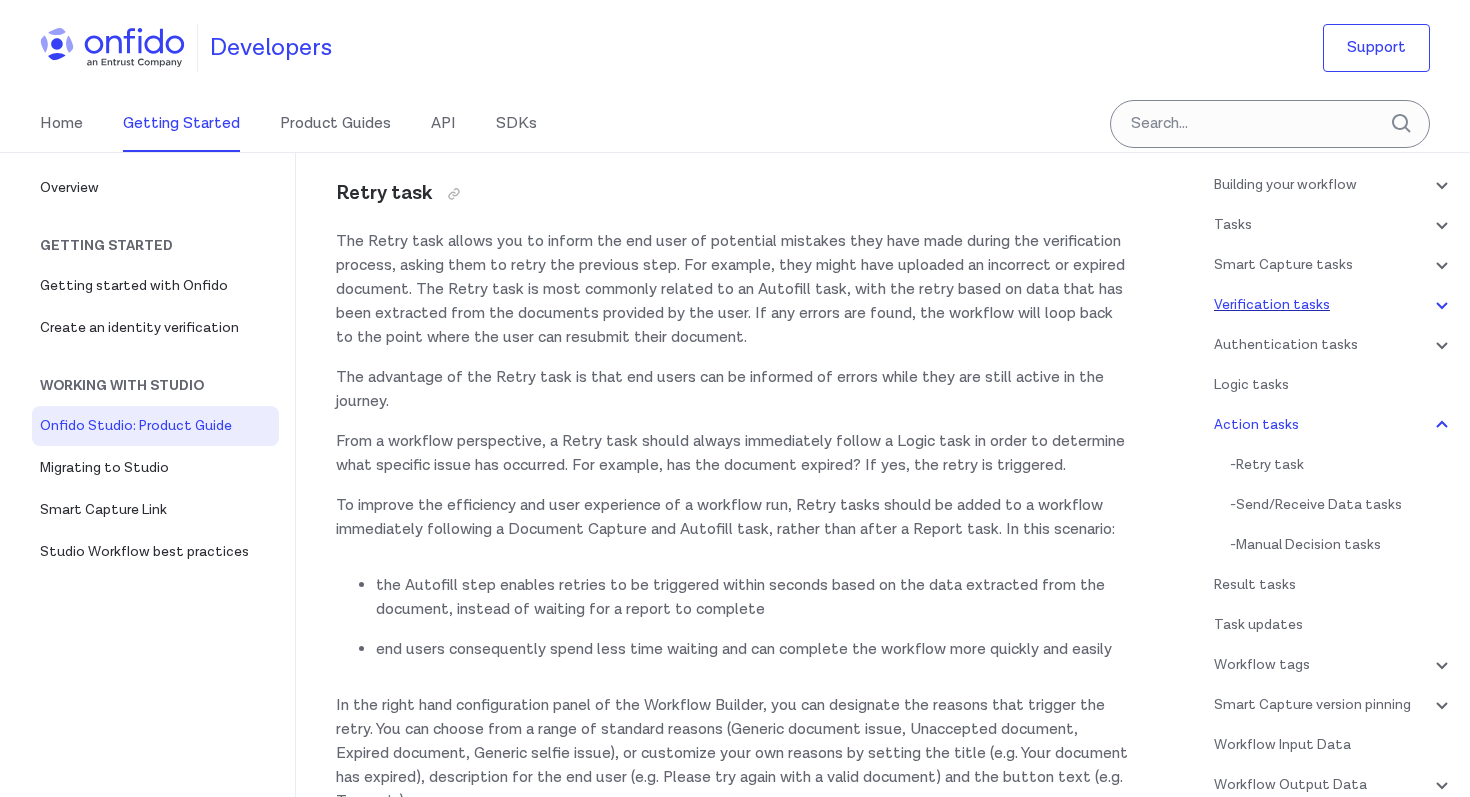 click on "Verification tasks" at bounding box center (1334, 305) 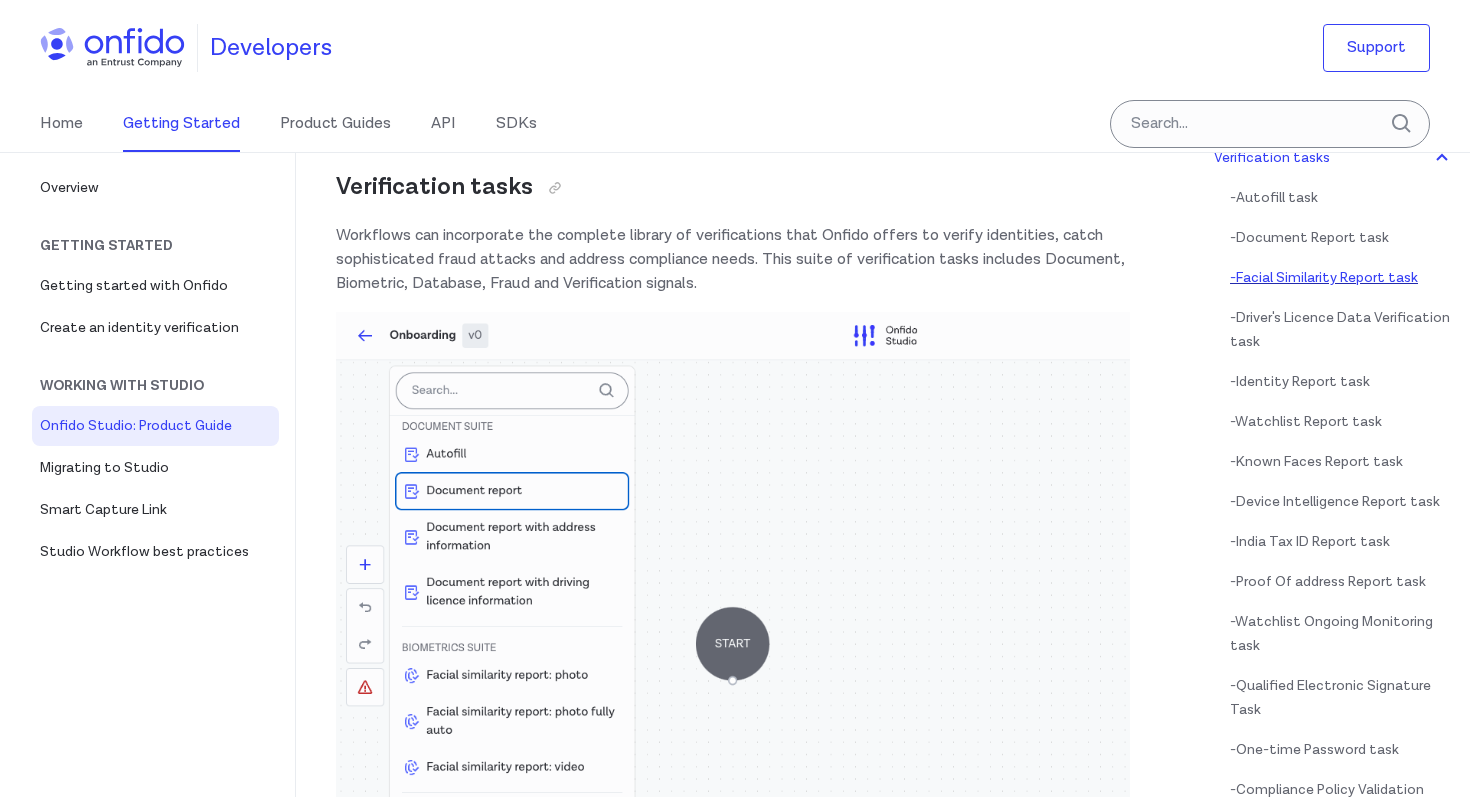 scroll, scrollTop: 269, scrollLeft: 0, axis: vertical 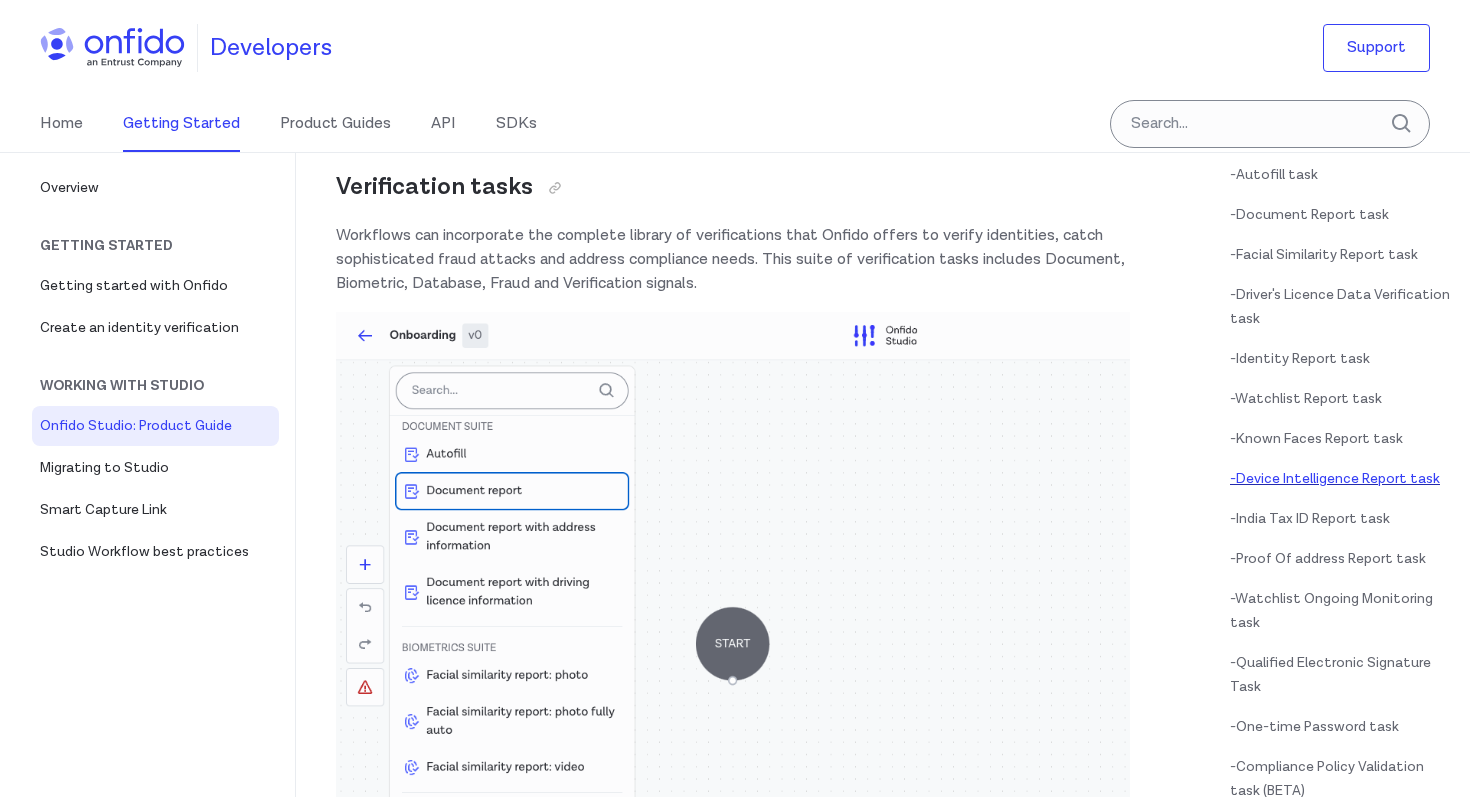 click on "-  Device Intelligence Report task" at bounding box center [1342, 479] 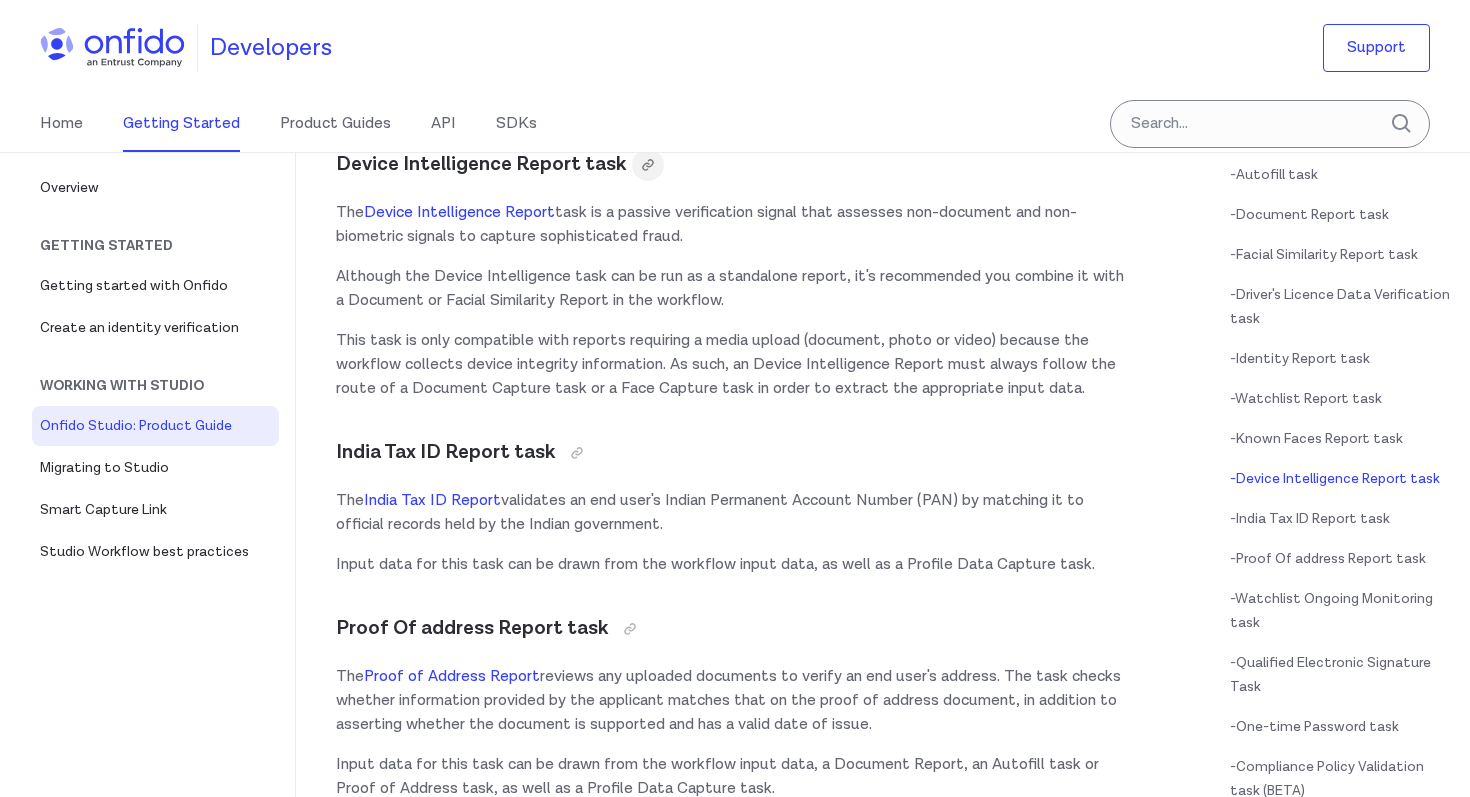 click at bounding box center (648, 165) 